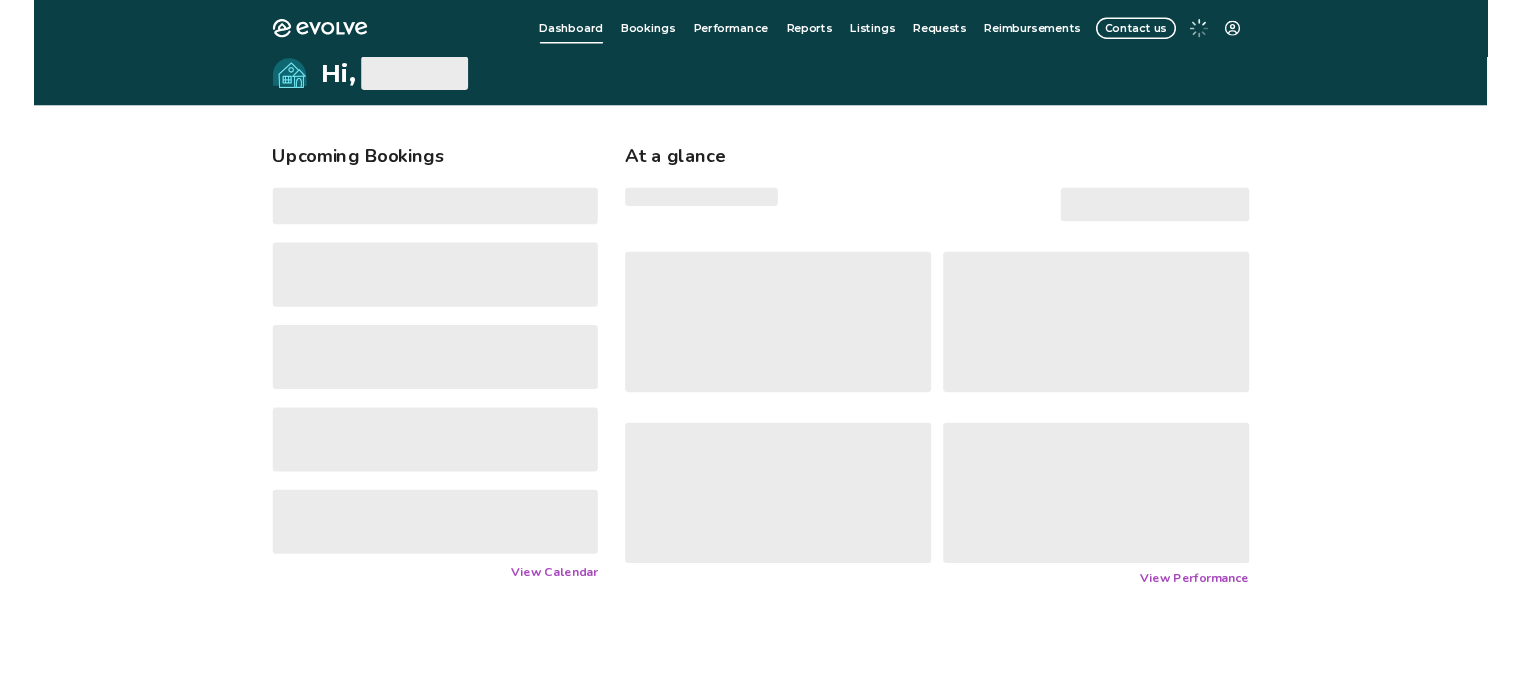 scroll, scrollTop: 0, scrollLeft: 0, axis: both 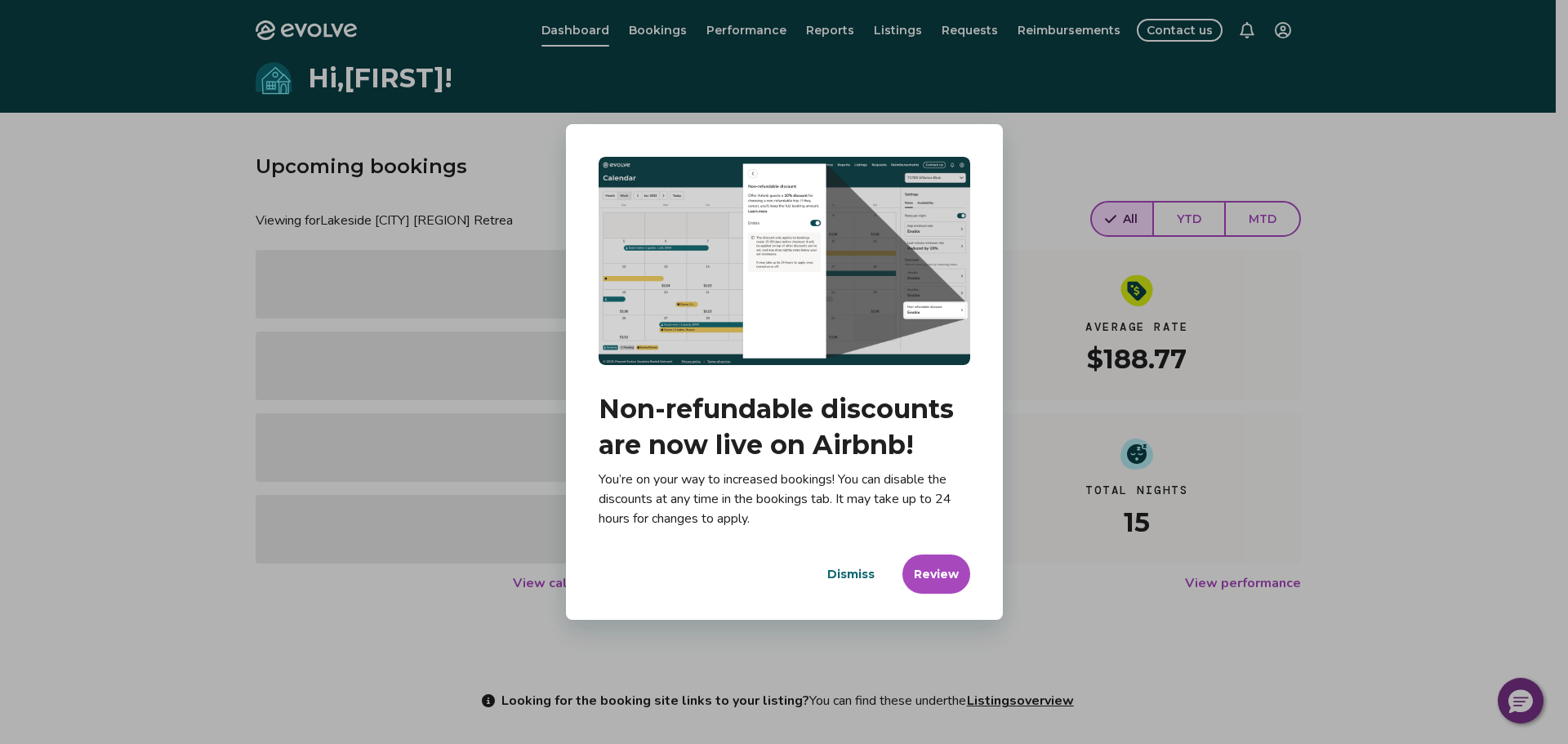 click on "Dismiss" at bounding box center (851, 574) 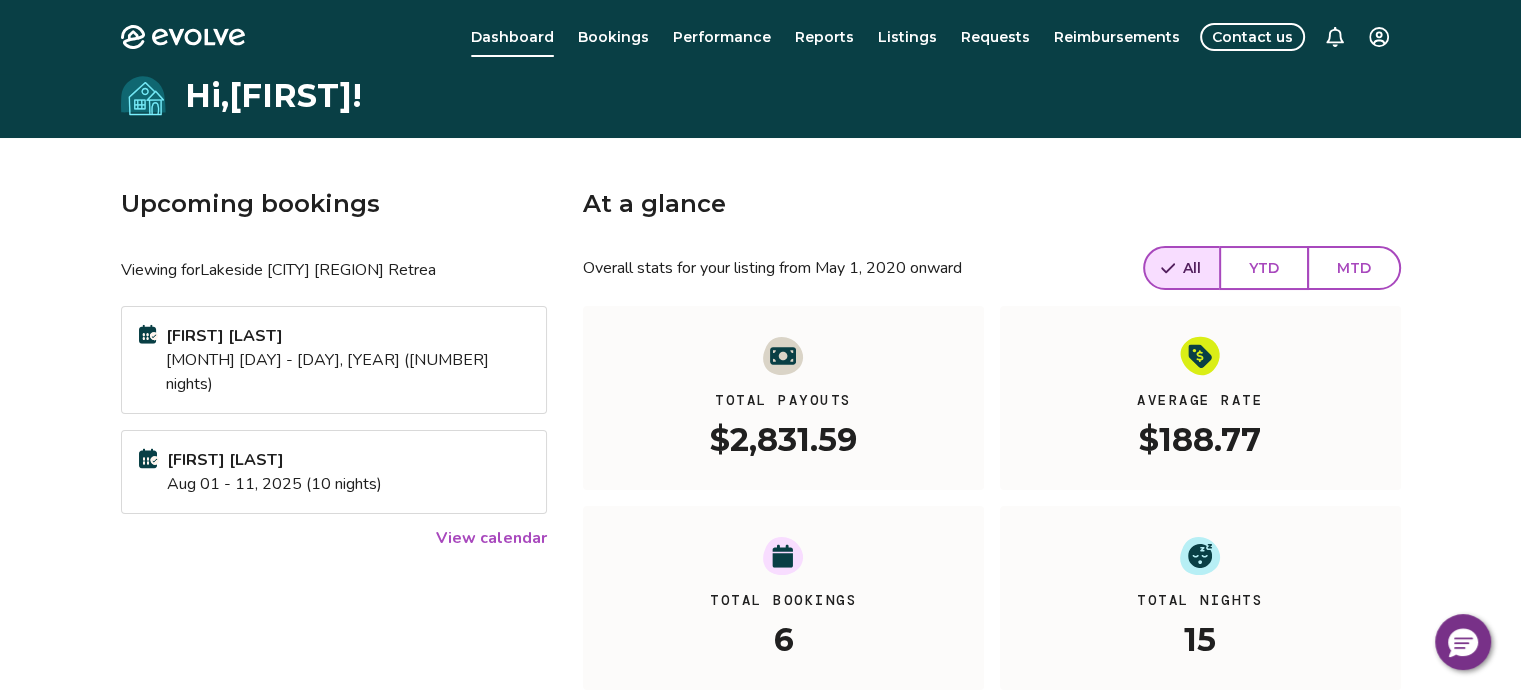 click on "Hi,  Suzanne !" at bounding box center [761, 96] 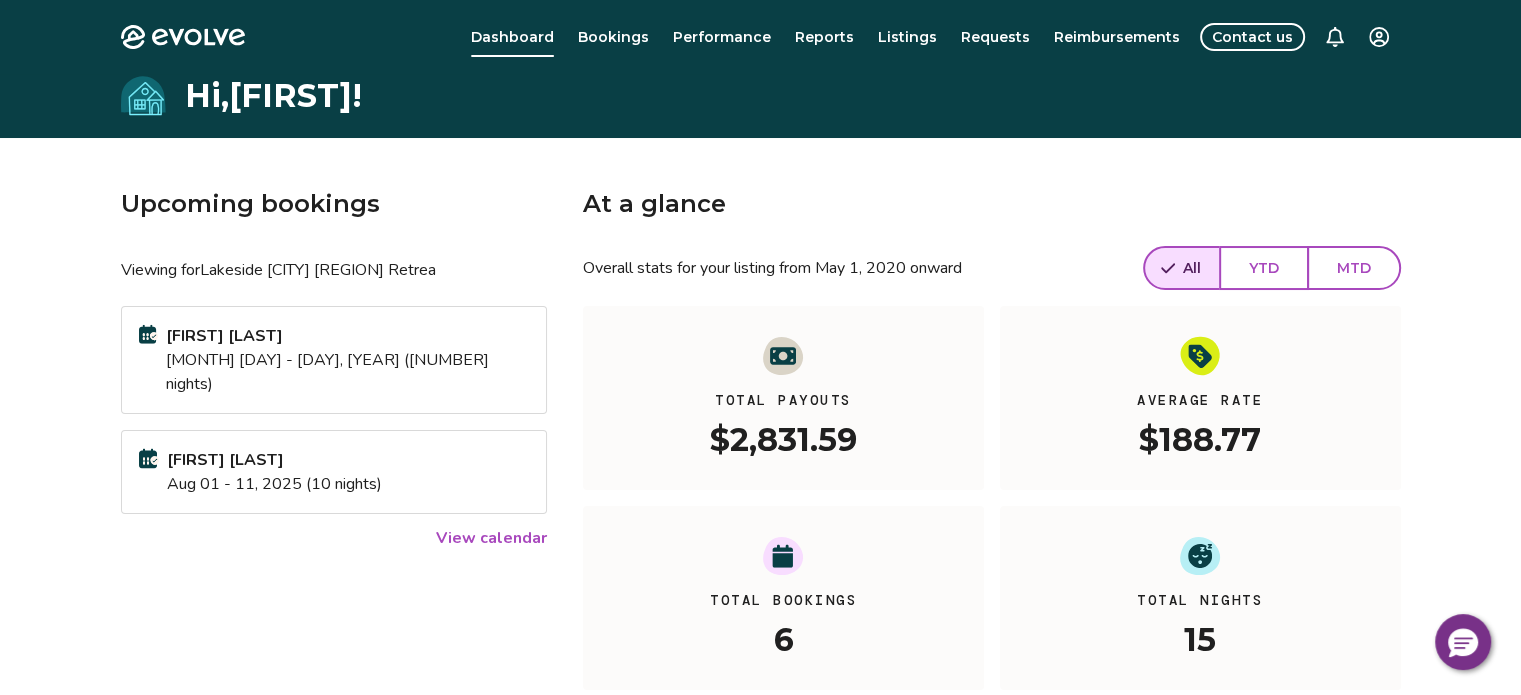 click on "Bookings" at bounding box center [613, 37] 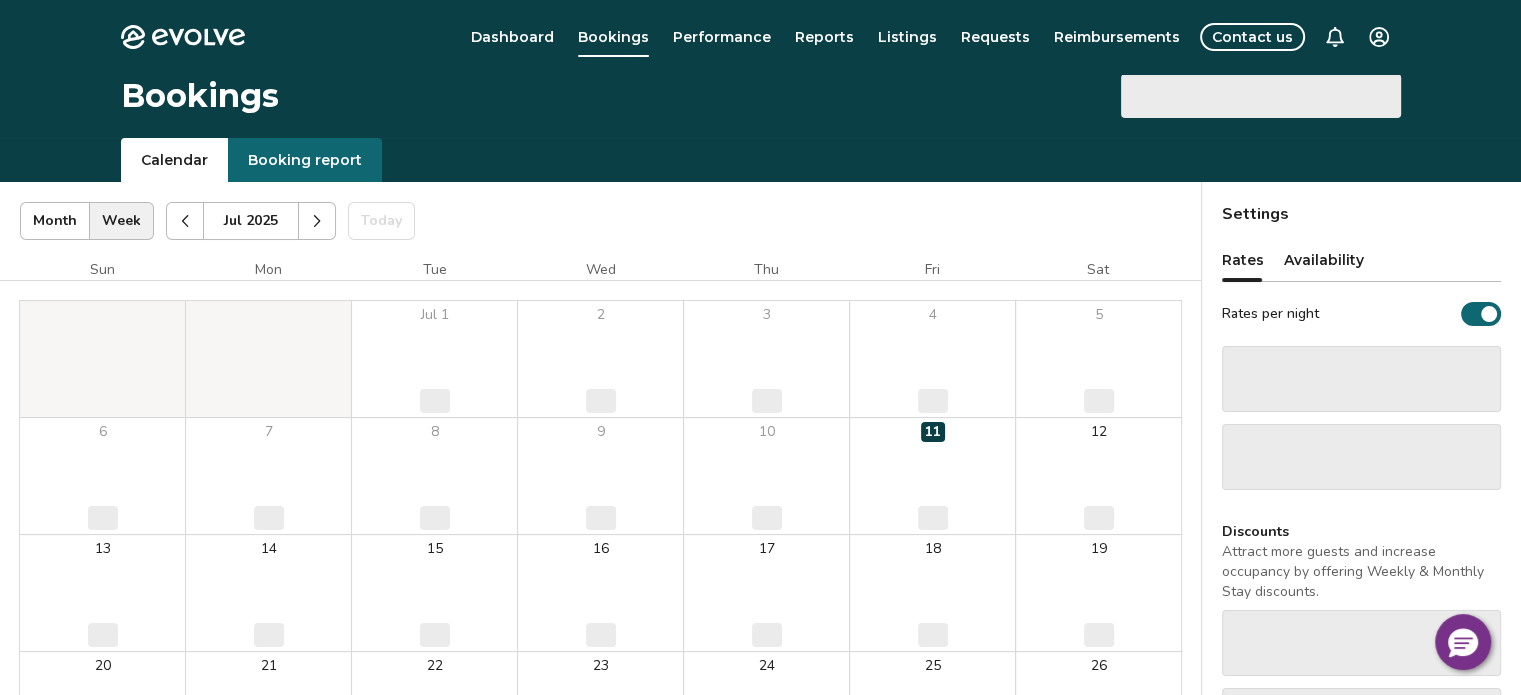 scroll, scrollTop: 133, scrollLeft: 0, axis: vertical 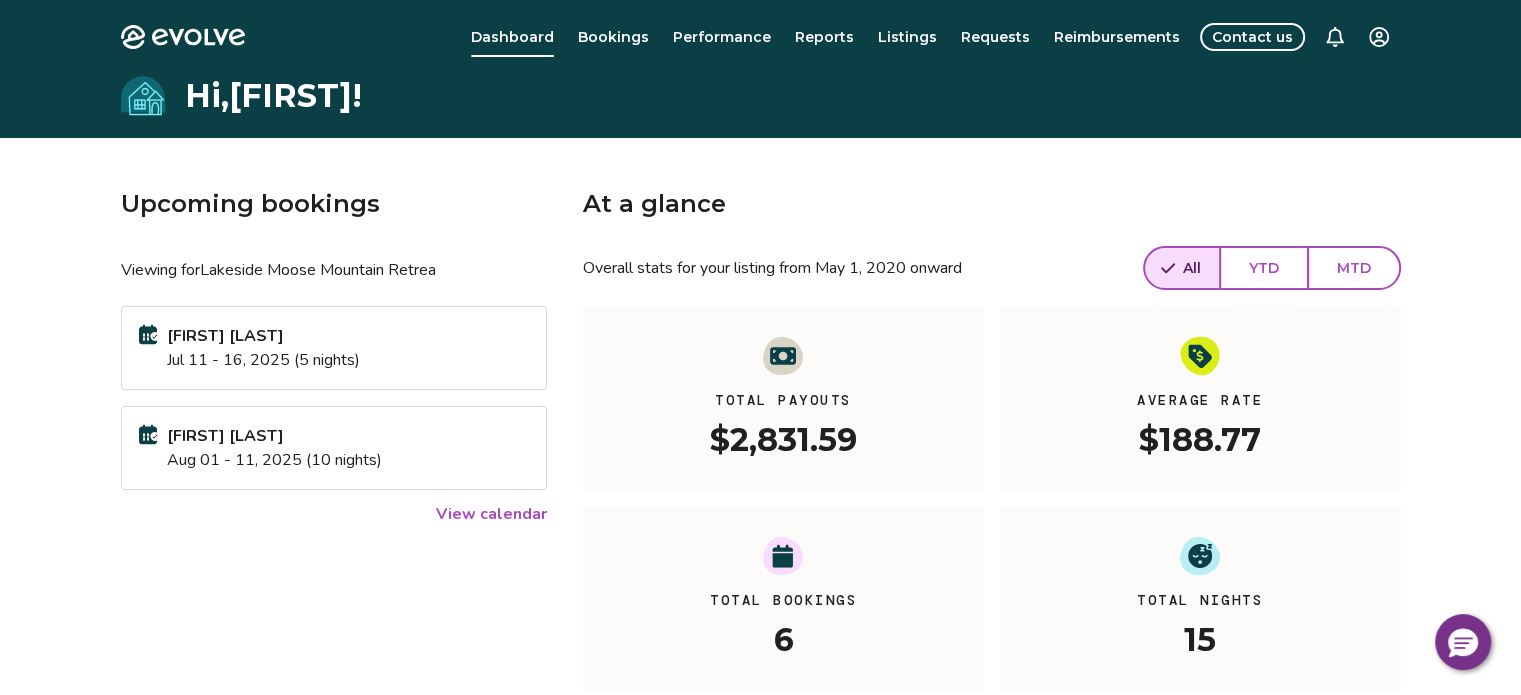 click on "Bookings" at bounding box center (613, 37) 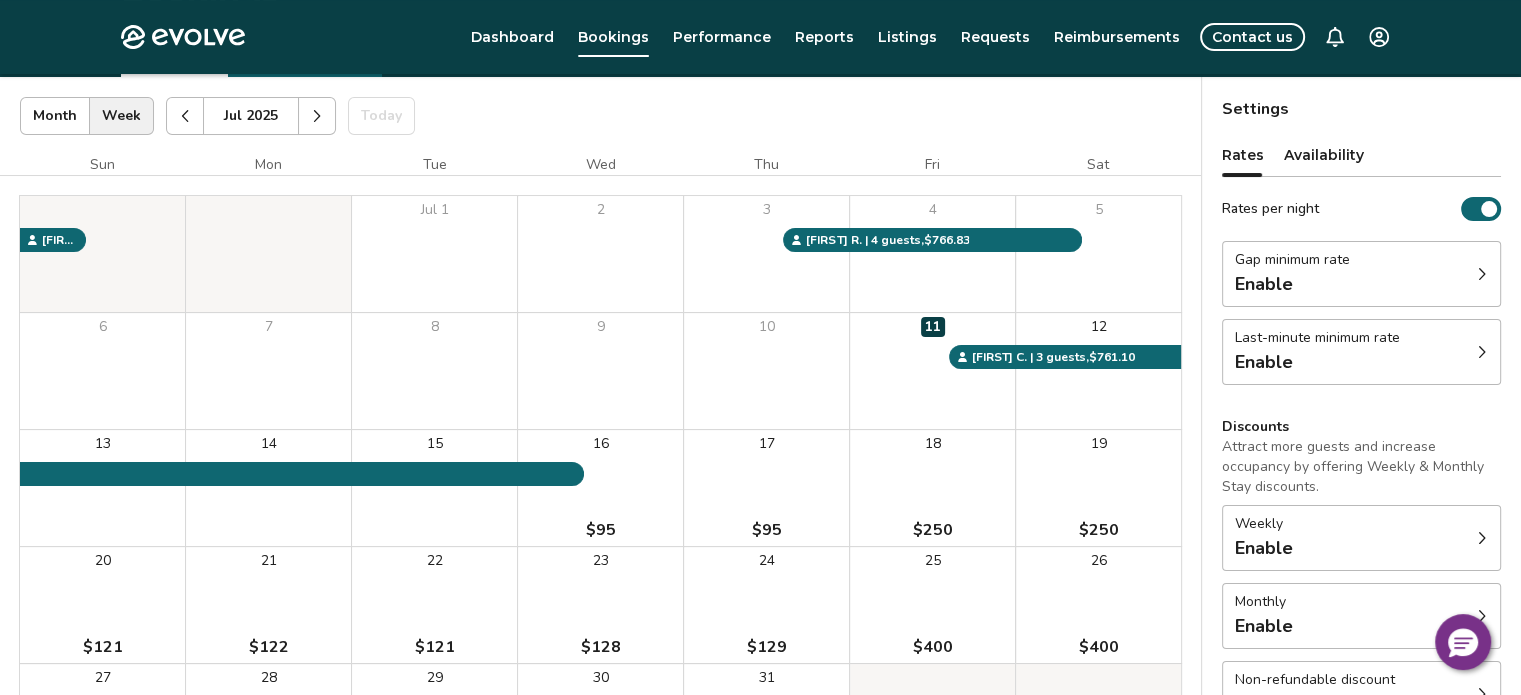 scroll, scrollTop: 266, scrollLeft: 0, axis: vertical 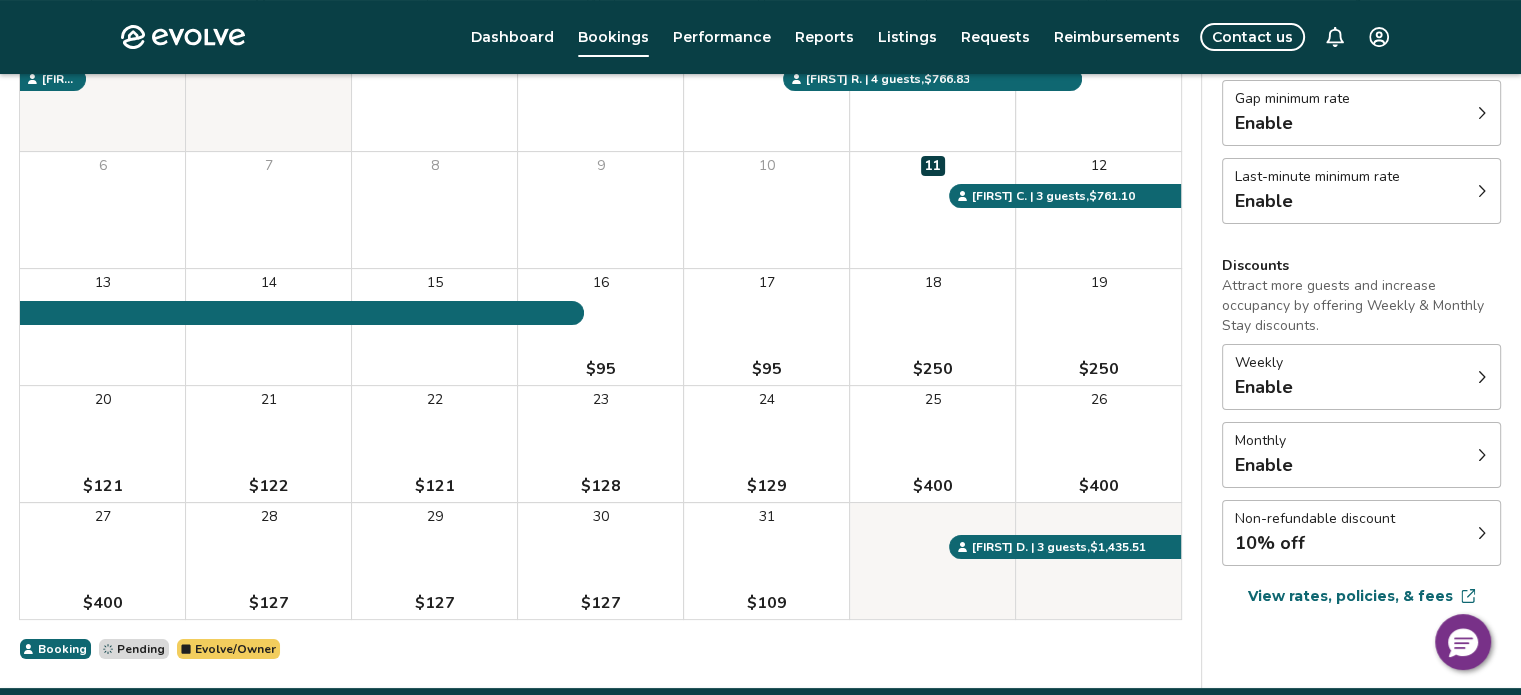 click on "10% off" at bounding box center [1315, 543] 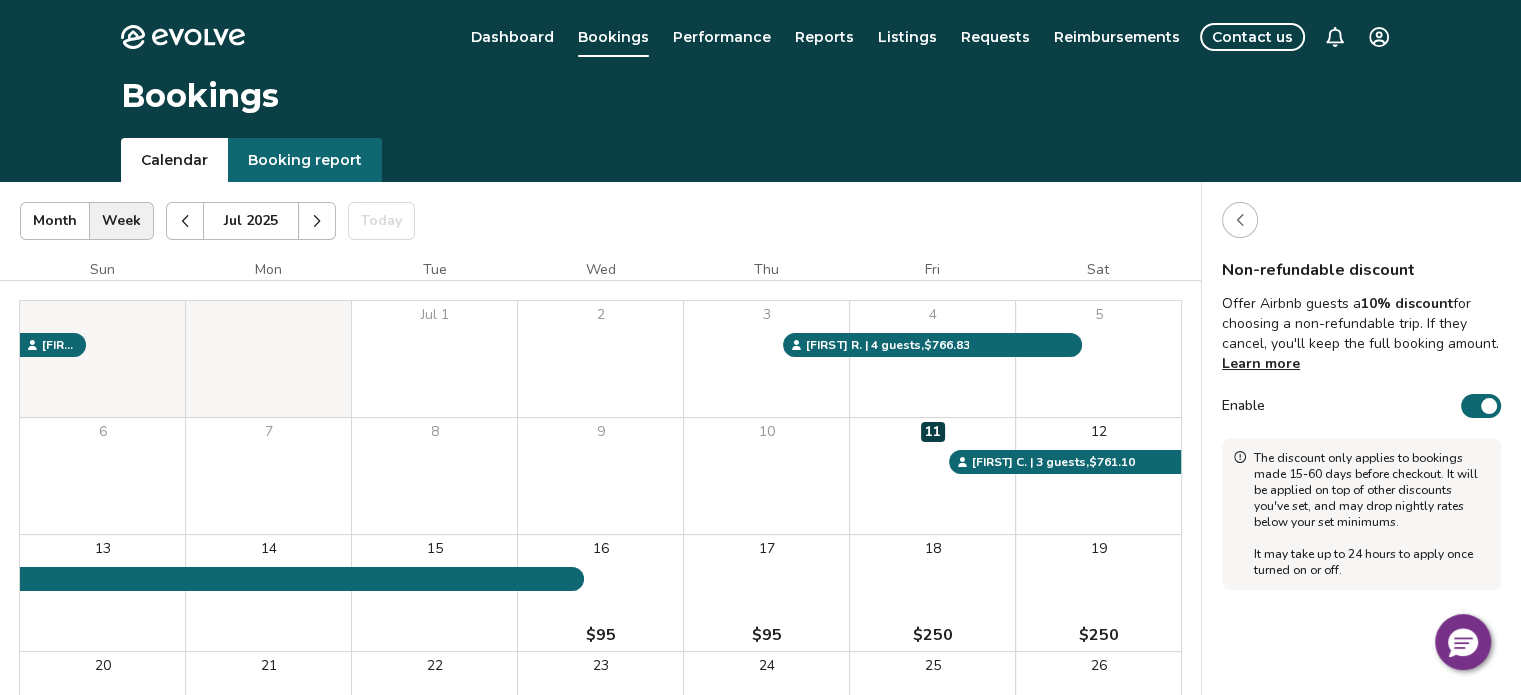 scroll, scrollTop: 133, scrollLeft: 0, axis: vertical 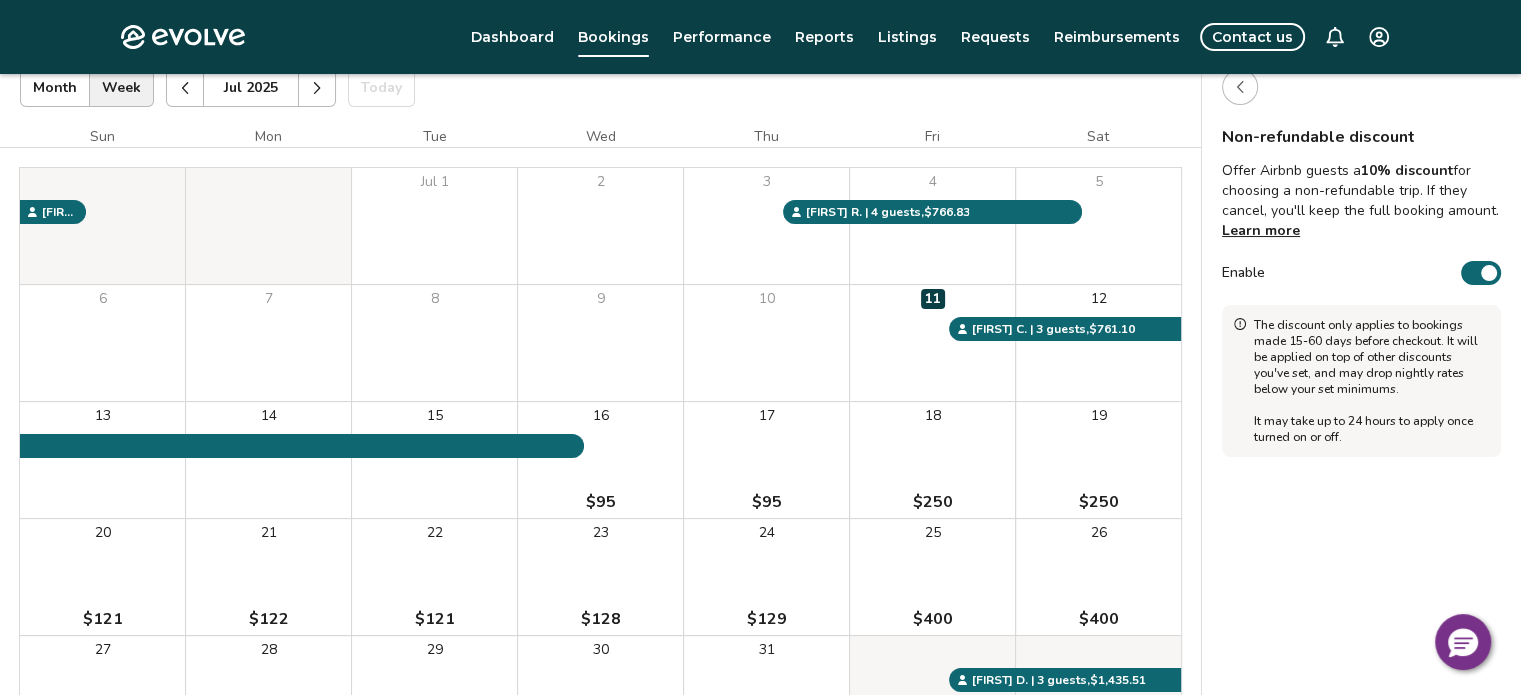 click on "Enable" at bounding box center (1361, 273) 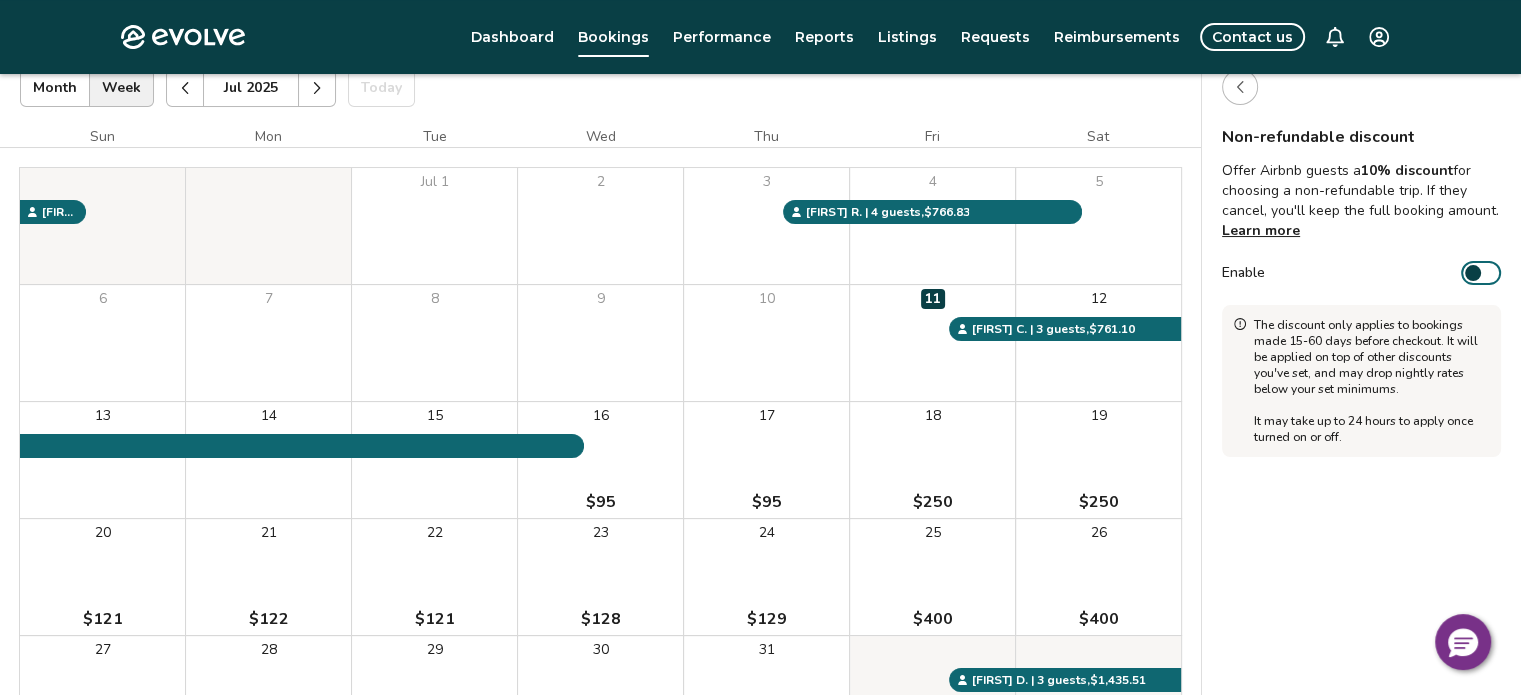 click on "Enable" at bounding box center [1481, 273] 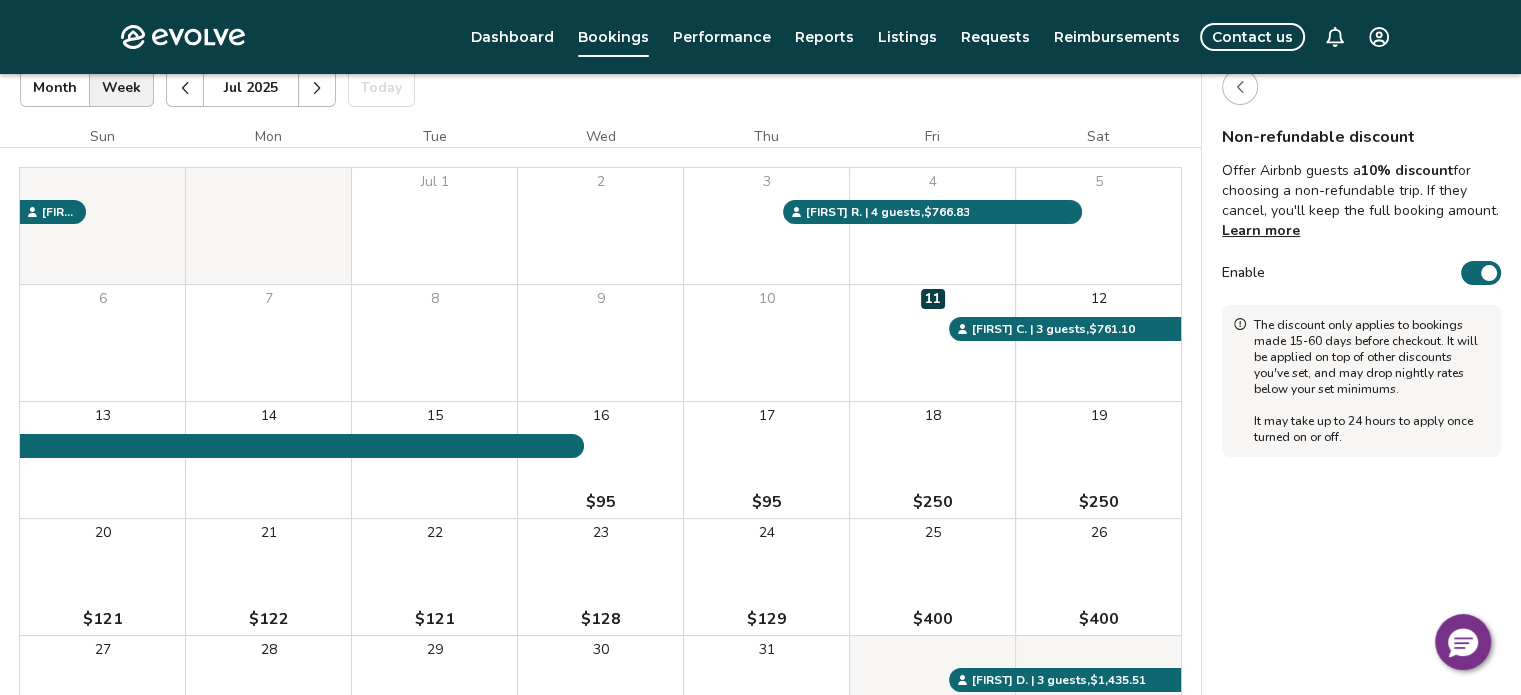 click on "Non-refundable discount Offer Airbnb guests a  10% discount  for choosing a non-refundable trip. If they cancel, you'll keep the full booking amount.   Learn more Enable The discount only applies to bookings made 15-60 days before checkout. It will be applied on top of other discounts you've set, and may drop nightly rates below your set minimums. It may take up to 24 hours to apply once turned on or off." at bounding box center (1361, 435) 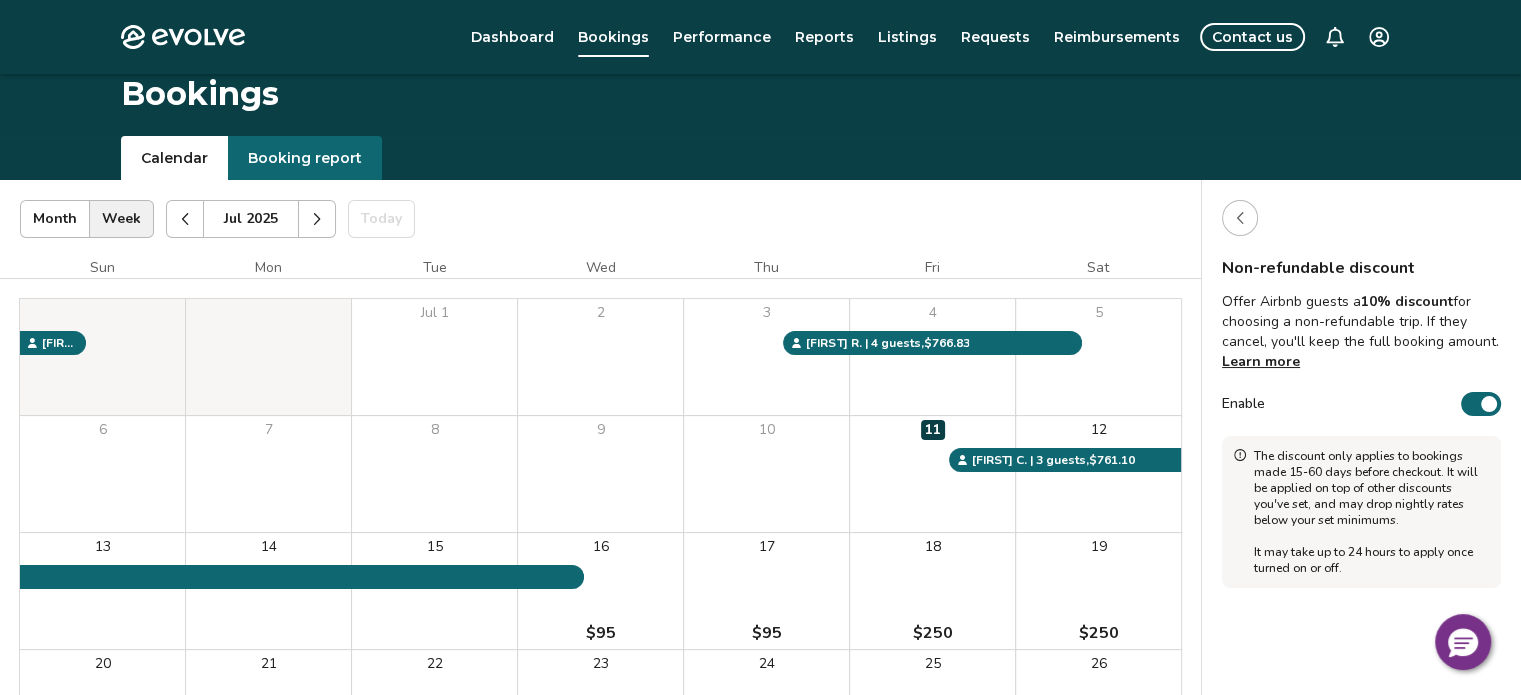 scroll, scrollTop: 0, scrollLeft: 0, axis: both 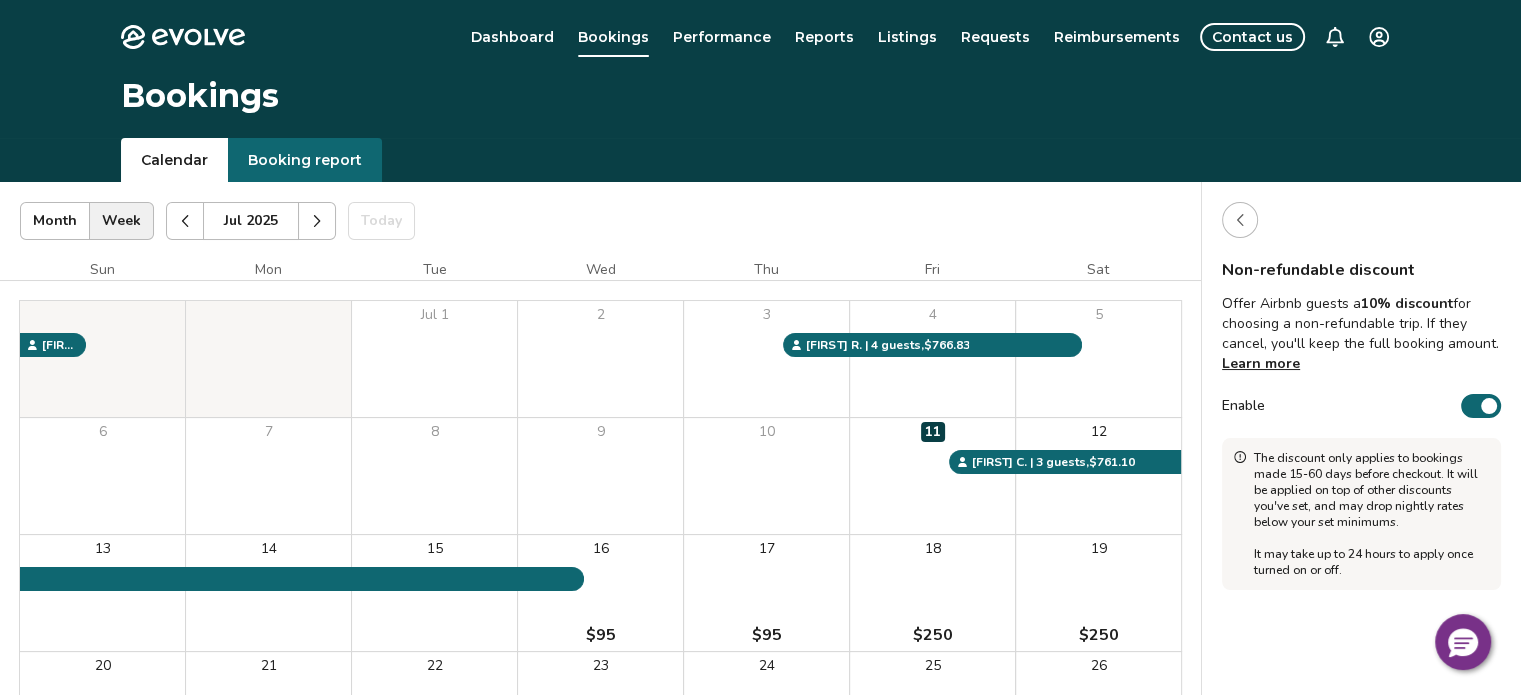 click on "Bookings" at bounding box center (760, 106) 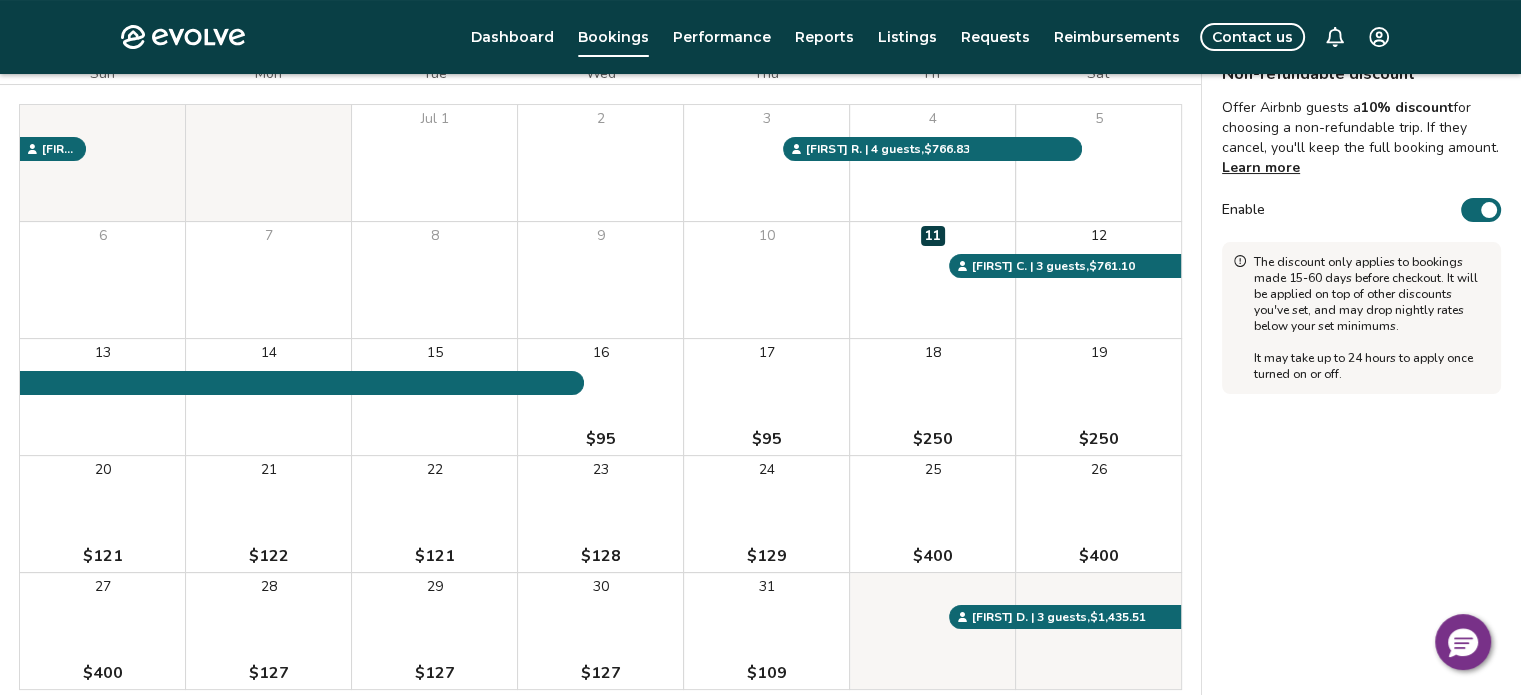 scroll, scrollTop: 0, scrollLeft: 0, axis: both 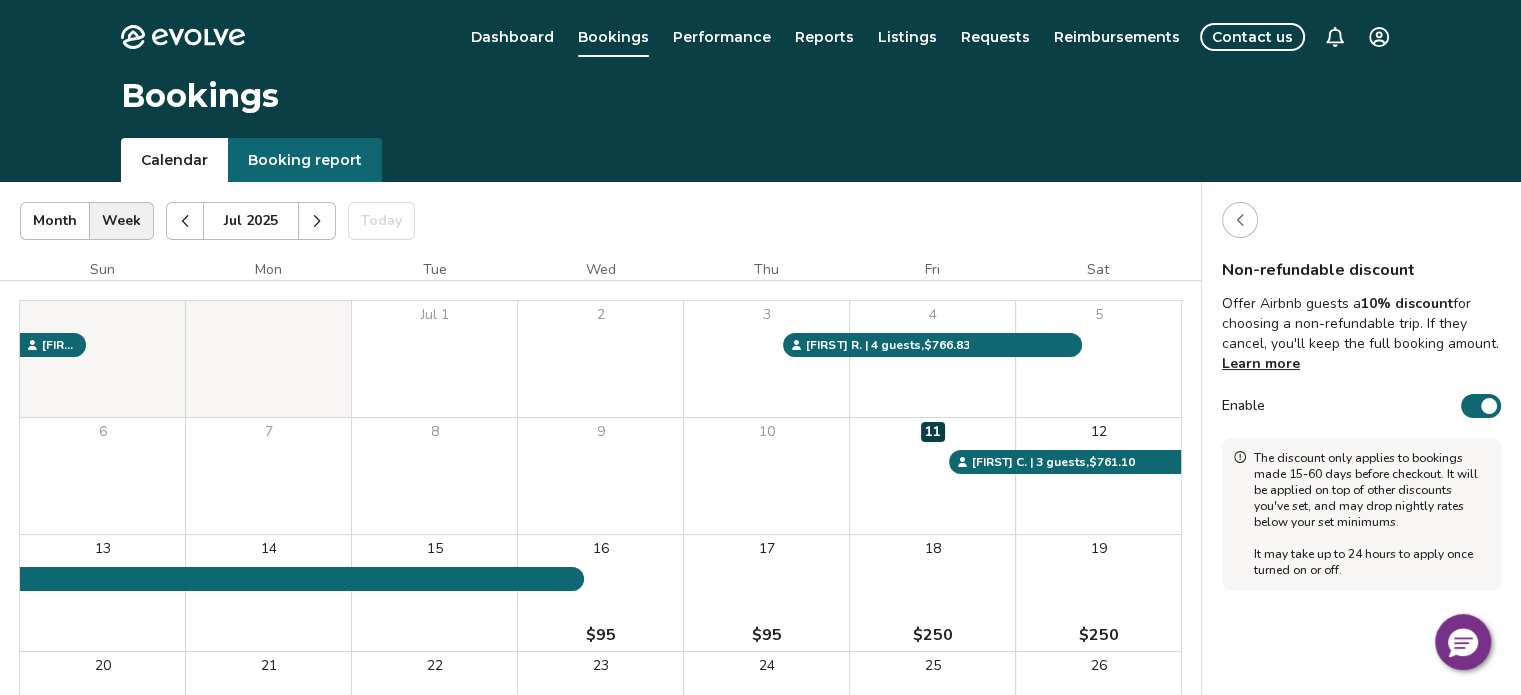 click 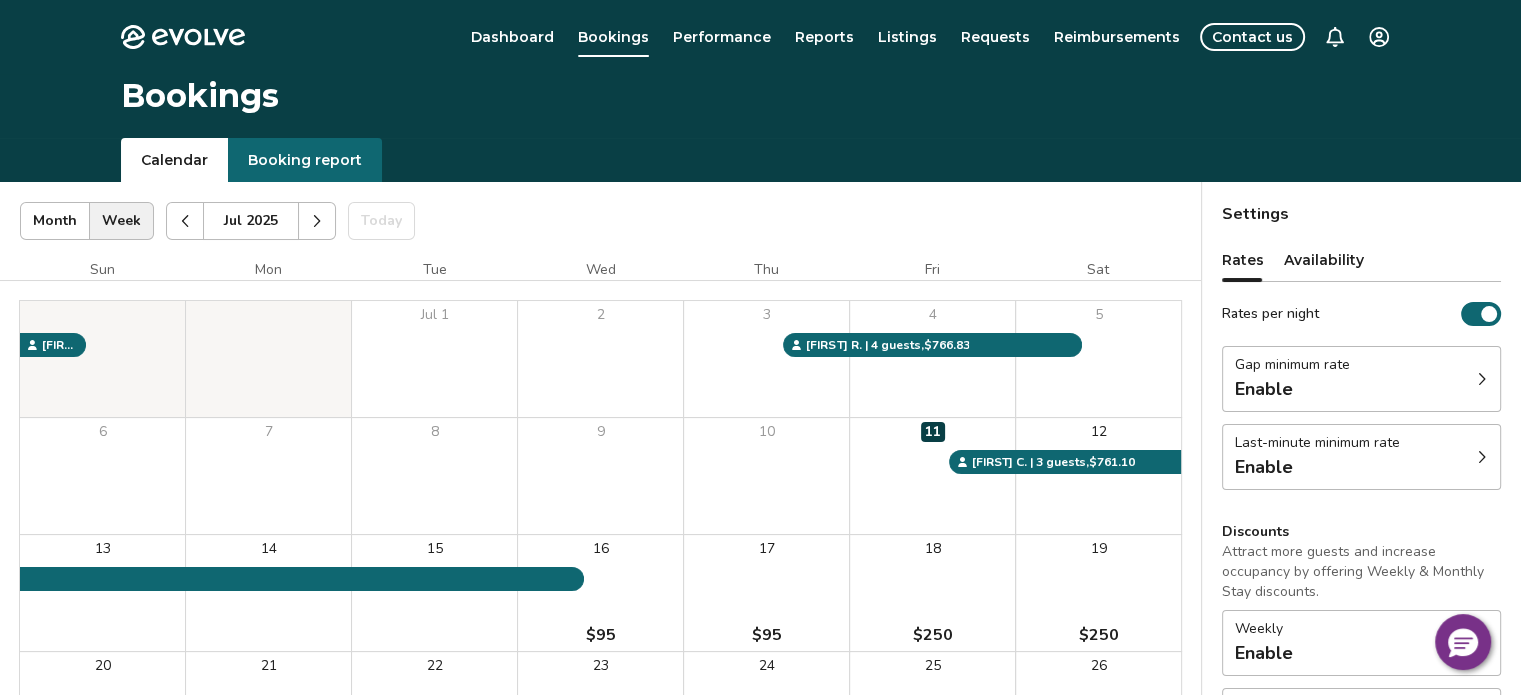 click on "Settings Rates Availability Rates per night Gap minimum rate Enable Last-minute minimum rate Enable Discounts Attract more guests and increase occupancy by offering Weekly & Monthly Stay discounts. Weekly Enable Monthly Enable Non-refundable discount Enable View rates, policies, & fees Gap minimum rate Reduce your minimum rate by 20%  to help fill nights between bookings  (Fridays and Saturdays excluded). Enable Once enabled, the % off may take up to 24 hours to activate and will stay active until you disable. Last-minute minimum rate Reduce your minimum rate by 20%  to help fill vacancies over the next 30 days. Enable Once enabled, the % off may take up to 24 hours to activate and will stay active until you disable. Weekly discount Set a max-discount  % between 5% – 60%.  Your discount may bring your nightly rate below your minimum rates in some instances.   Learn more Enable Monthly discount Set a max-discount  % between 5% – 60%.   Learn more Enable Non-refundable discount Offer Airbnb guests a" at bounding box center (1361, 568) 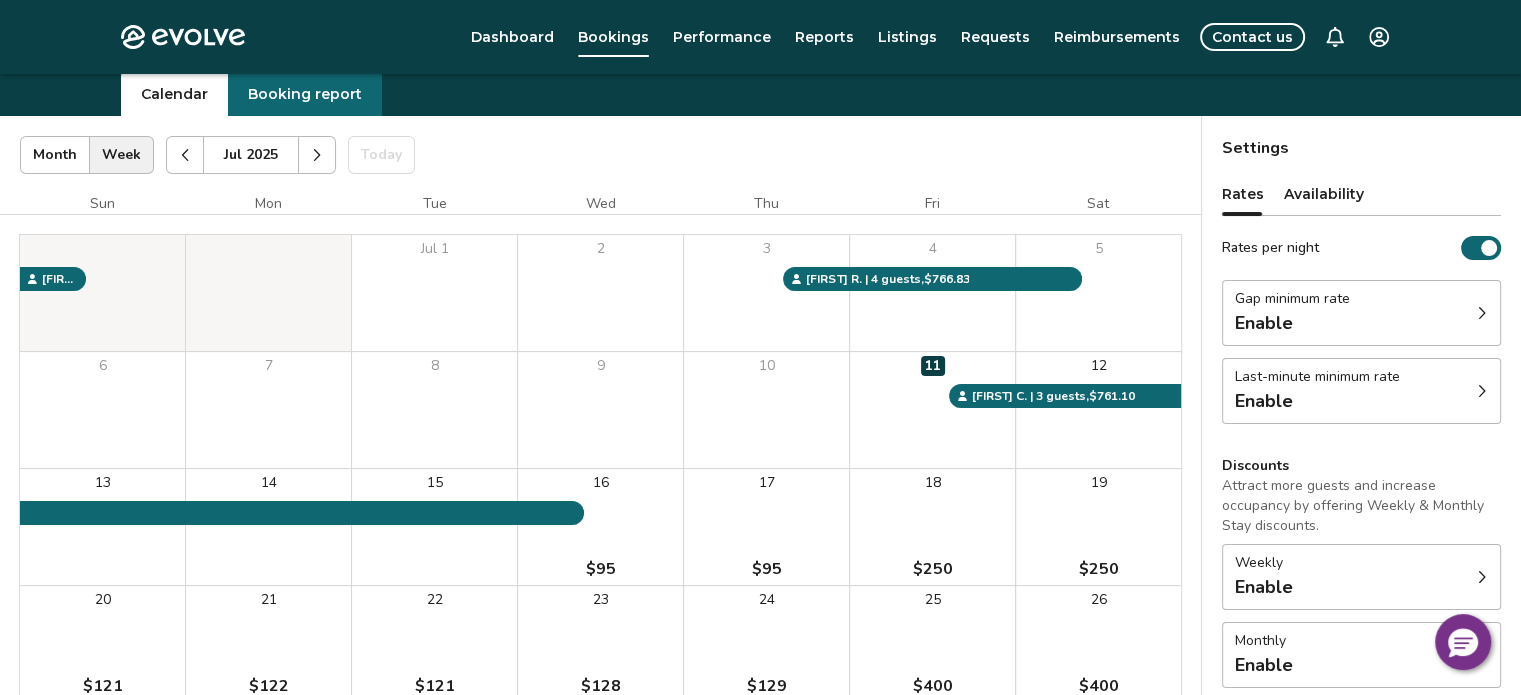 scroll, scrollTop: 266, scrollLeft: 0, axis: vertical 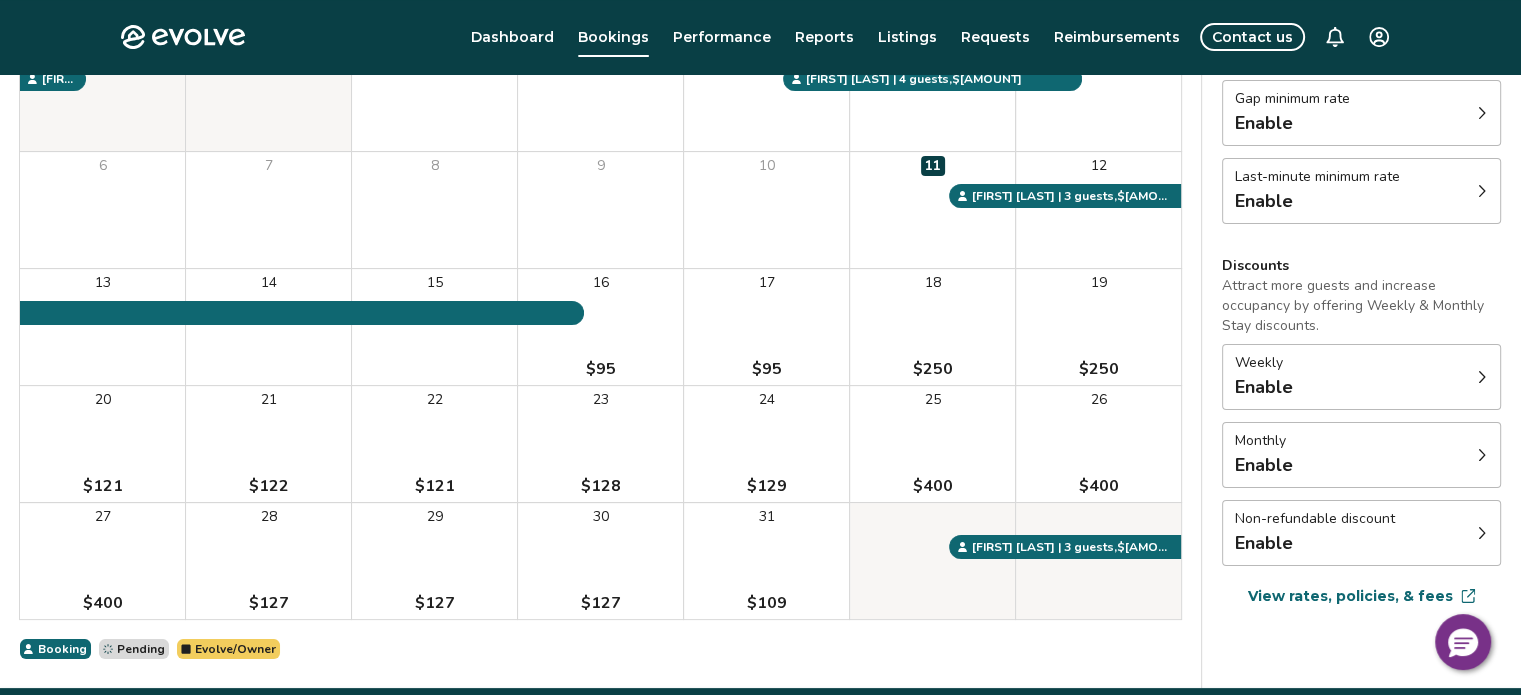 click on "Enable" at bounding box center (1315, 543) 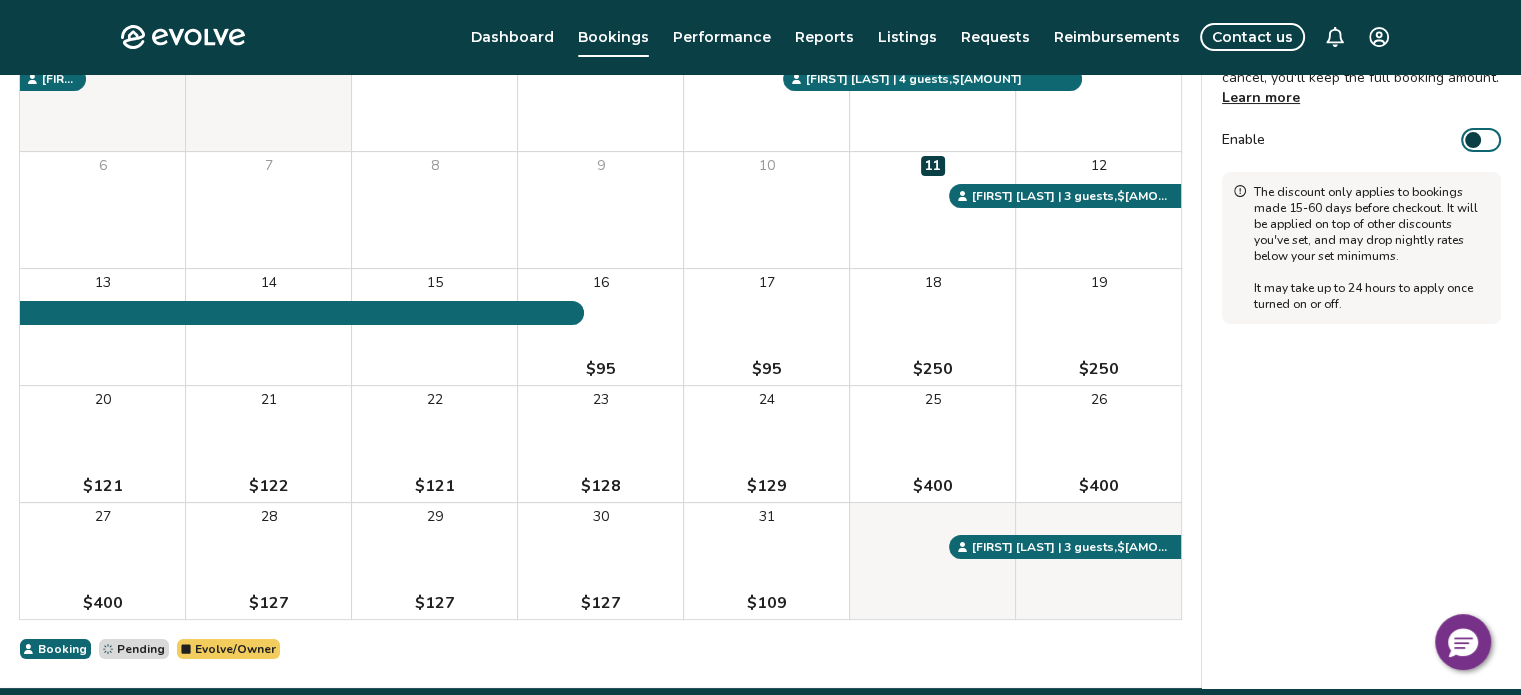 click at bounding box center [1473, 140] 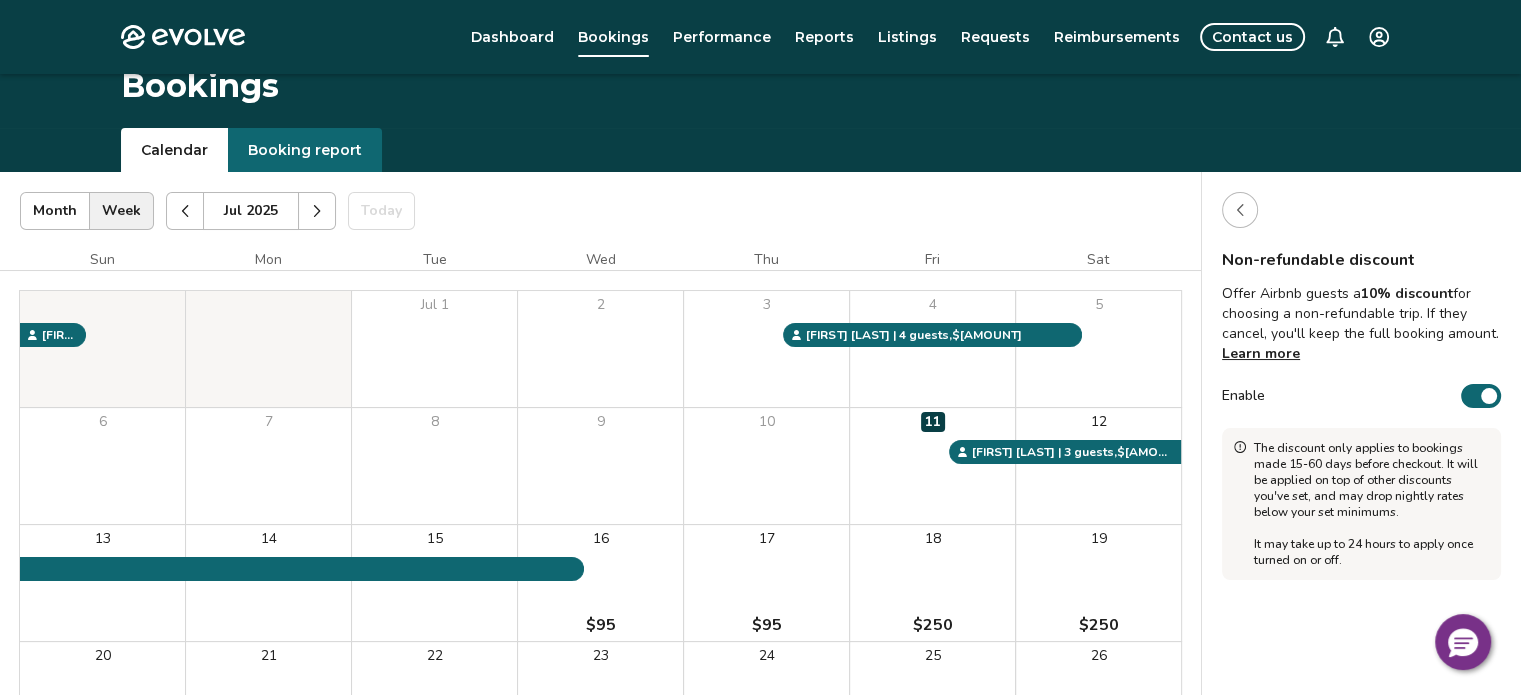 scroll, scrollTop: 0, scrollLeft: 0, axis: both 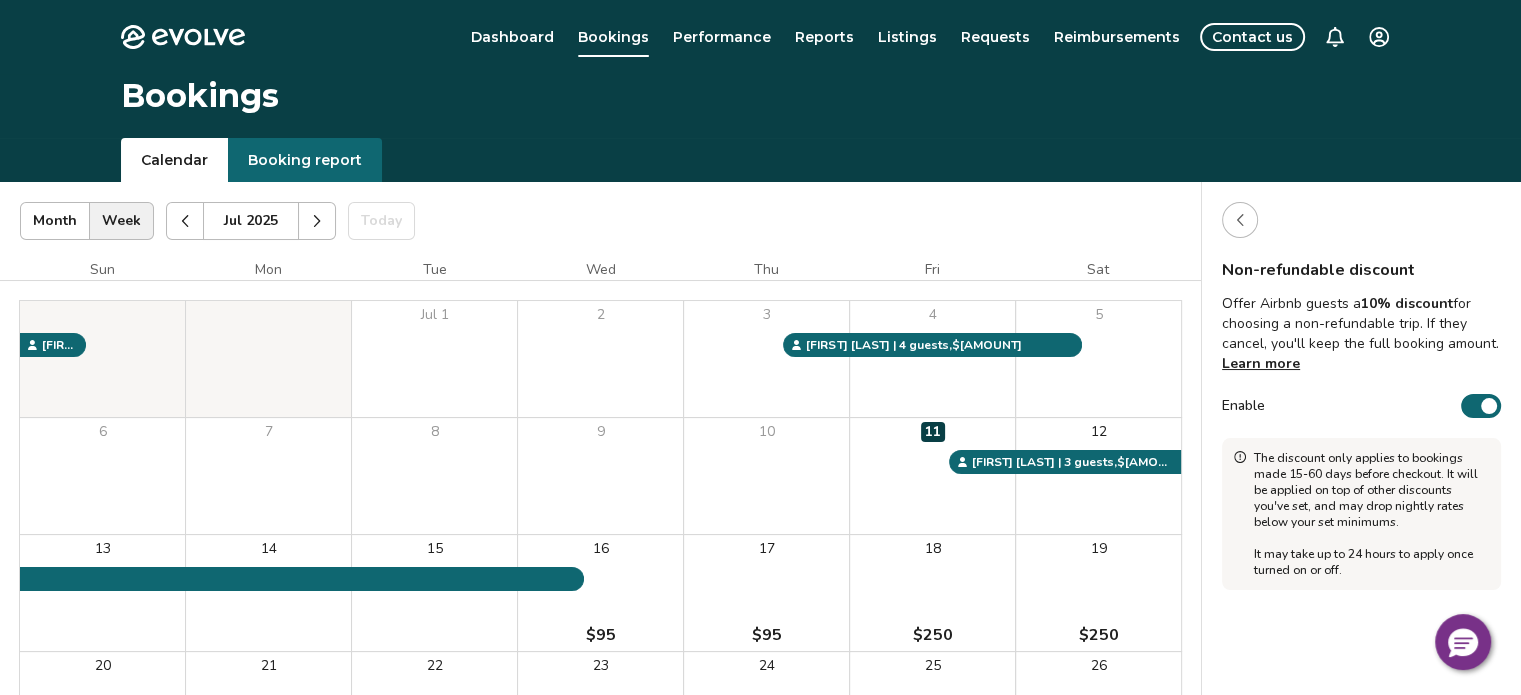 click at bounding box center [1240, 220] 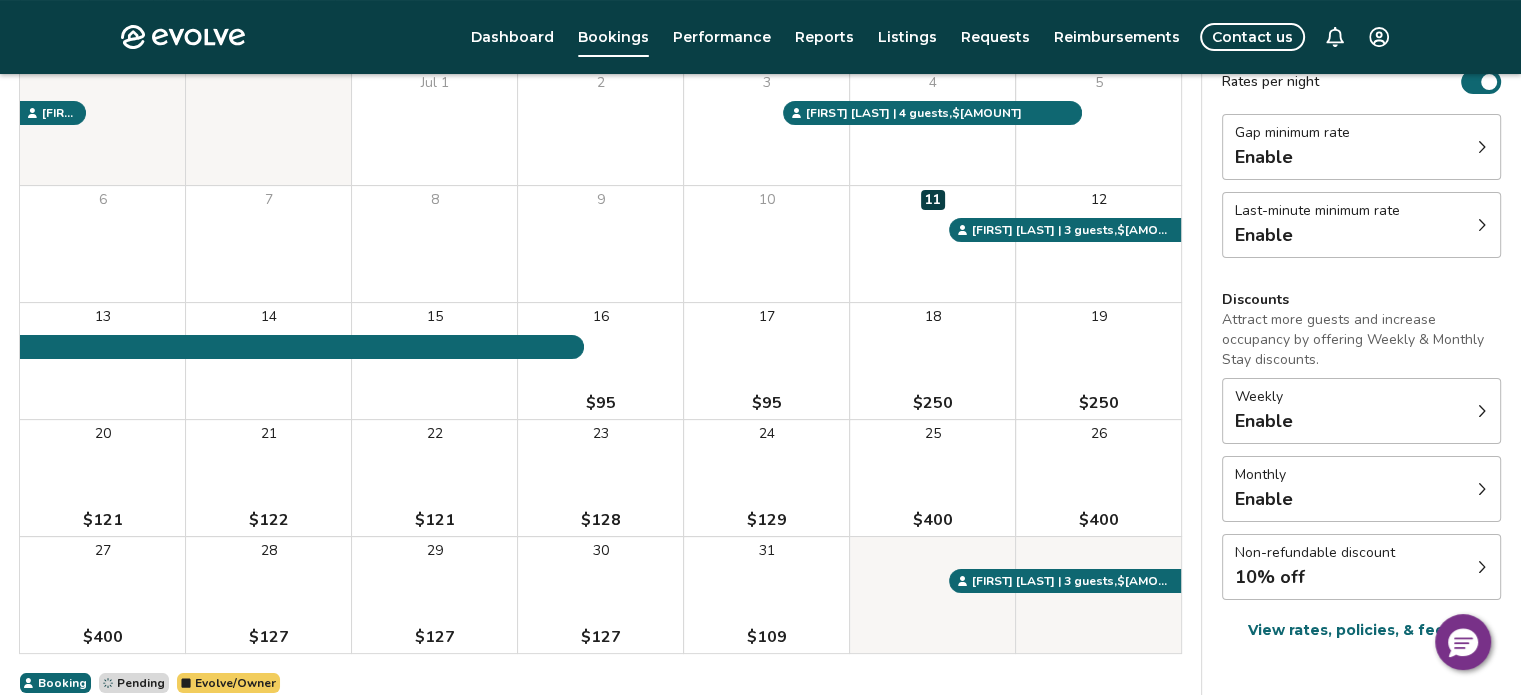 scroll, scrollTop: 339, scrollLeft: 0, axis: vertical 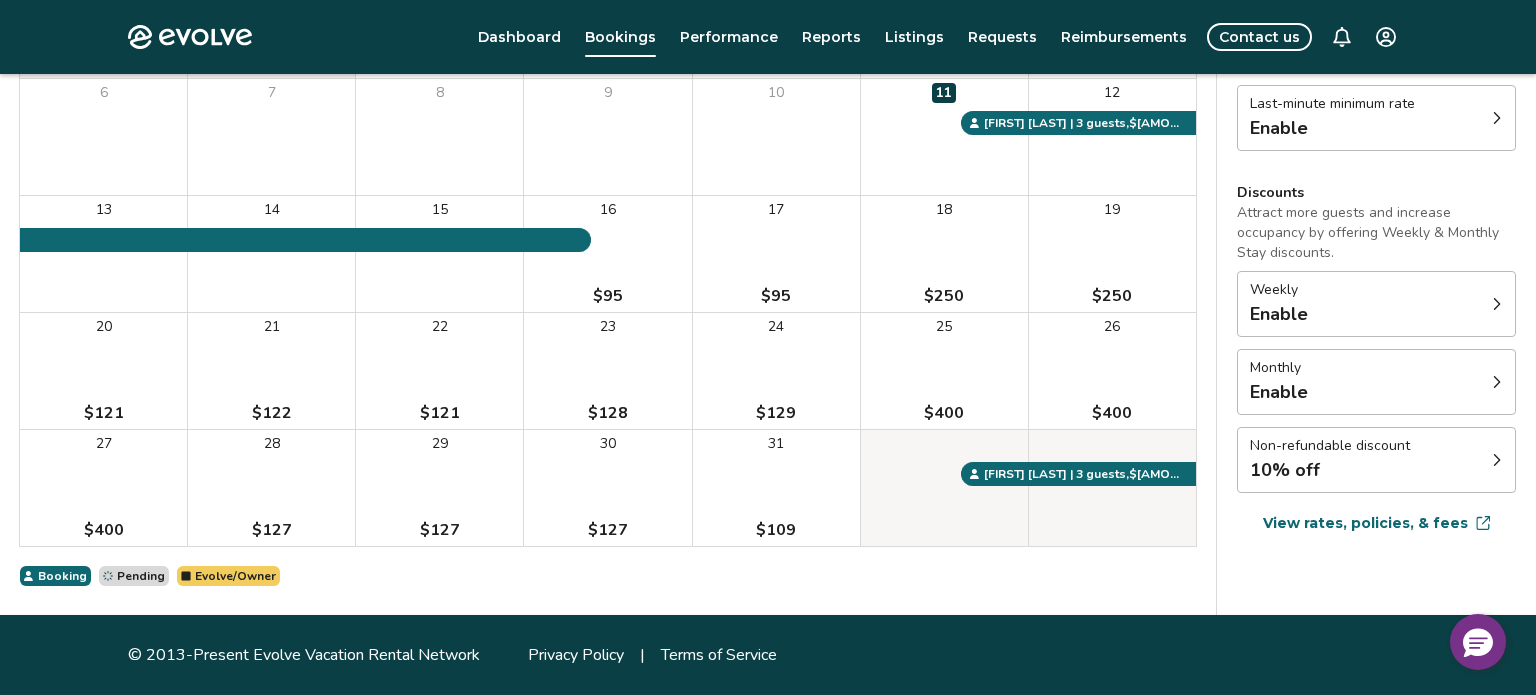 click on "Evolve Dashboard Bookings Performance Reports Listings Requests Reimbursements Contact us Bookings Calendar Booking report Jul [YEAR]  | Views Month Week Jul [YEAR] Today Settings Lakeside Moose Mountain Retrea Jul [YEAR] Sun Mon Tue Wed Thu Fri Sat Jul 1 2 3 4 5 6 7 8 9 10 11 12 13 14 15 16 $95 17 $95 18 $250 19 $250 20 $121 21 $122 22 $121 23 $128 24 $129 25 $400 26 $400 27 $400 28 $127 29 $127 30 $127 31 $109 [FIRST] [LAST] | 3 guests ,  $[AMOUNT] [FIRST] [LAST] | 4 guests ,  $[AMOUNT] [FIRST] [LAST] | 2 guests ,  $[AMOUNT] [FIRST] [LAST] | 3 guests ,  $[AMOUNT] Booking Pending Evolve/Owner Settings Rates Availability Rates per night Gap minimum rate Enable Last-minute minimum rate Enable Discounts Attract more guests and increase occupancy by offering Weekly & Monthly Stay discounts. Weekly Enable Monthly Enable Non-refundable discount 10% off View rates, policies, & fees Gap minimum rate Reduce your minimum rate by 20%  to help fill nights between bookings  (Fridays and Saturdays excluded). Enable Last-minute minimum rate Enable" at bounding box center (768, 178) 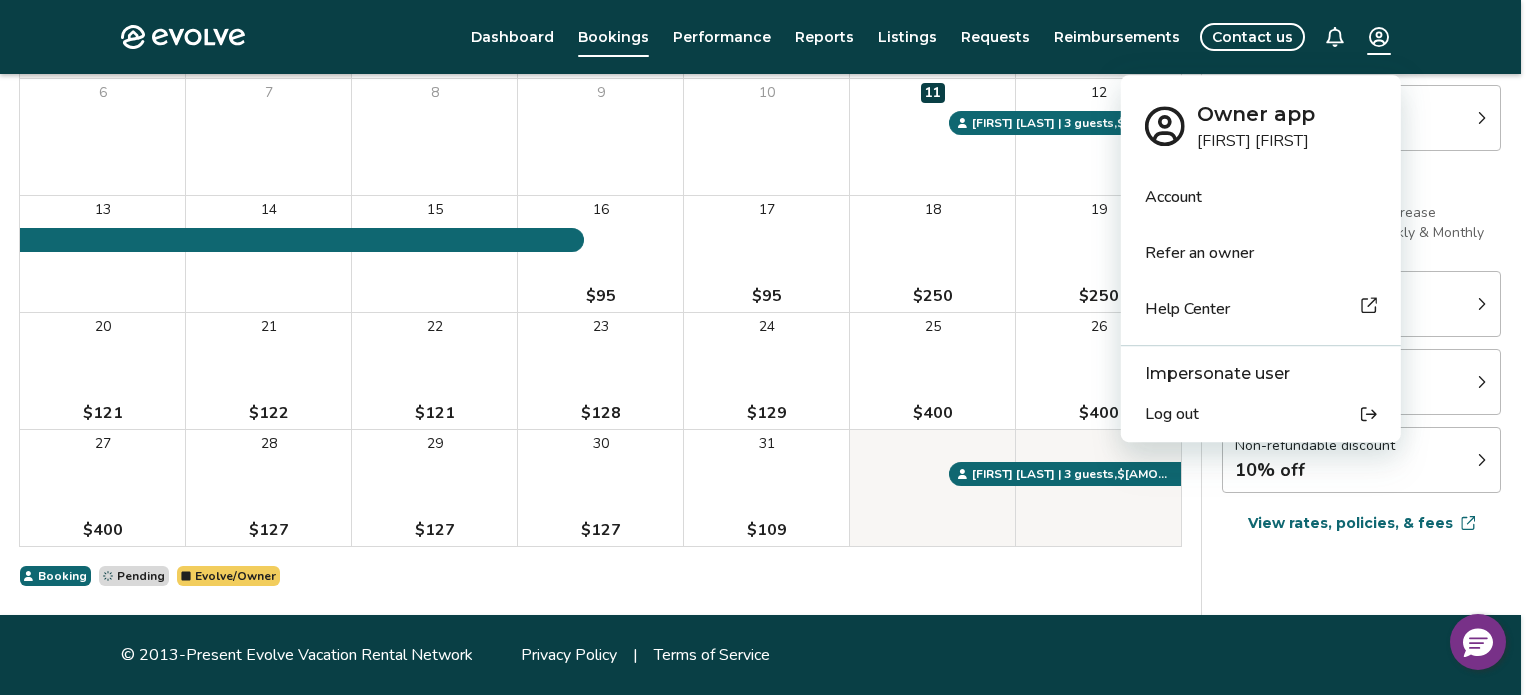 click on "Log out" at bounding box center (1261, 414) 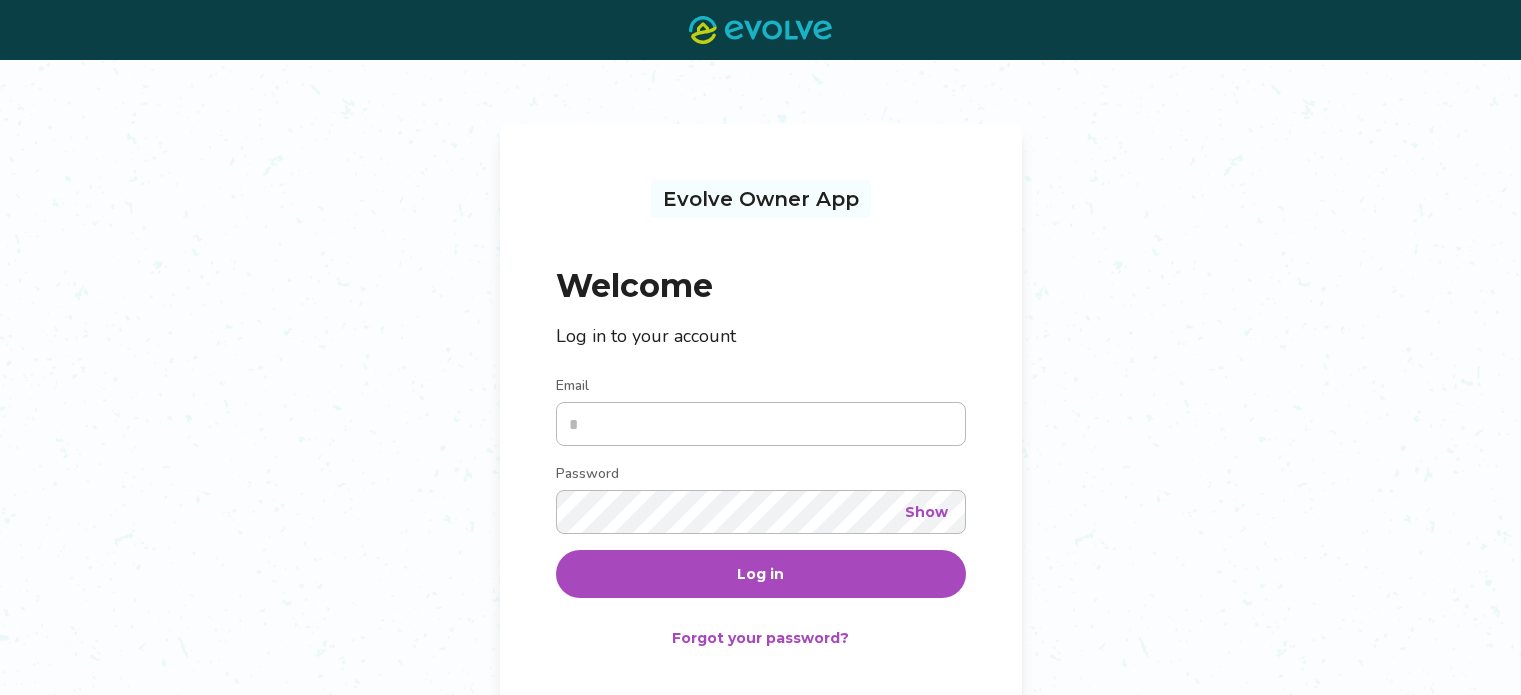 scroll, scrollTop: 0, scrollLeft: 0, axis: both 